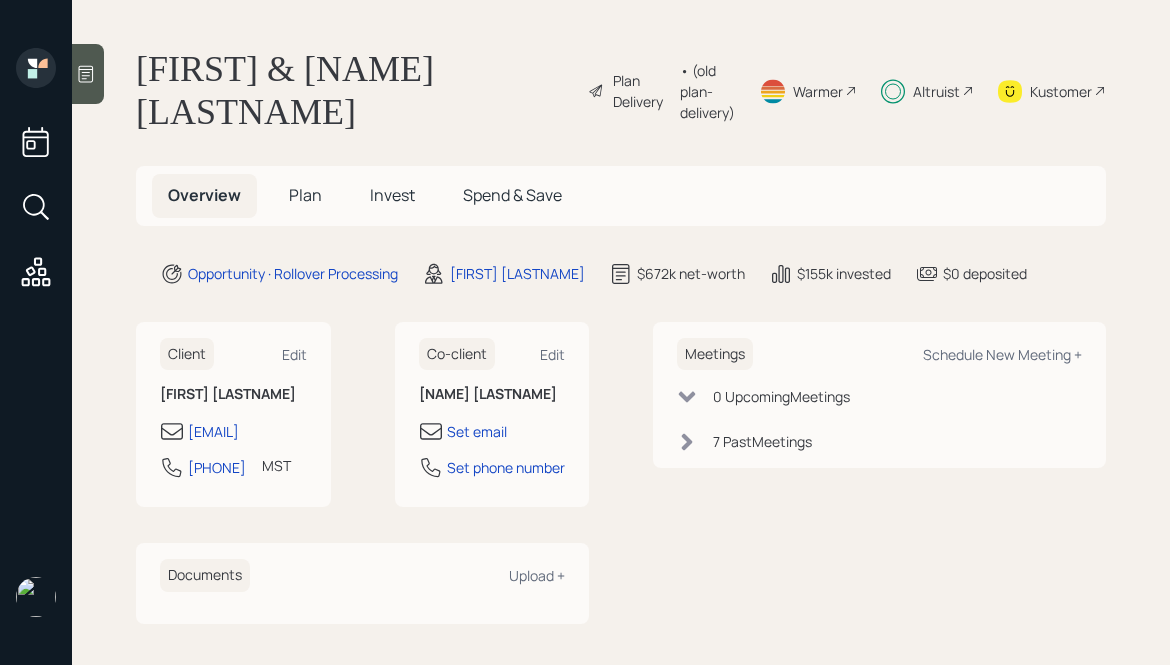 scroll, scrollTop: 0, scrollLeft: 0, axis: both 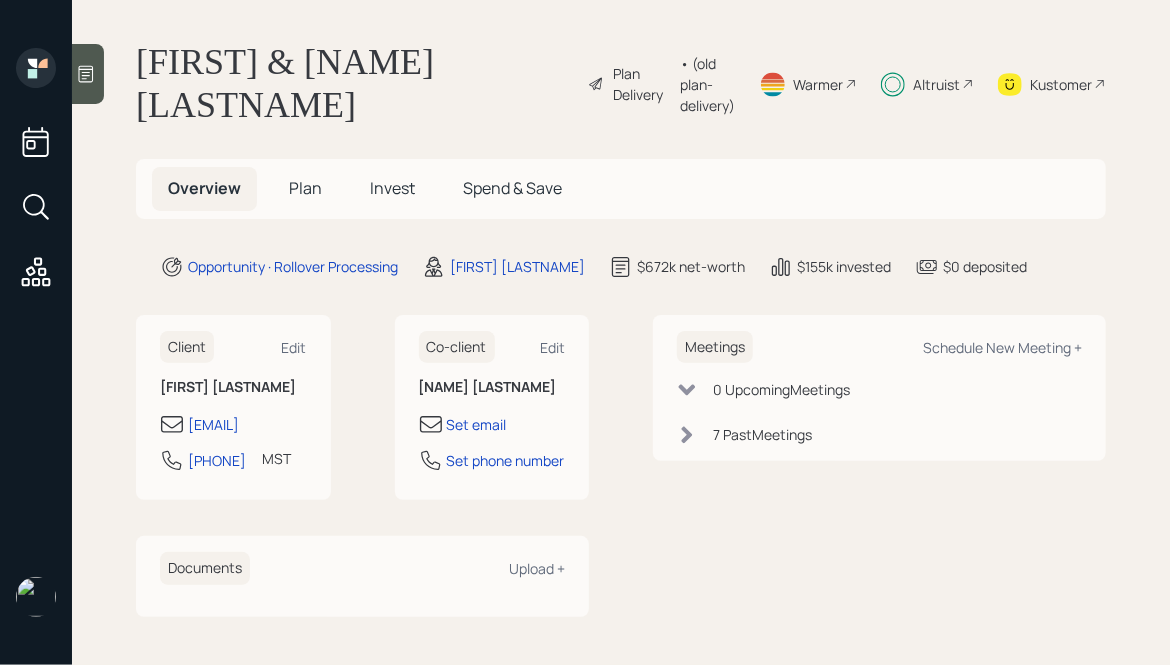 click on "Plan" at bounding box center [305, 188] 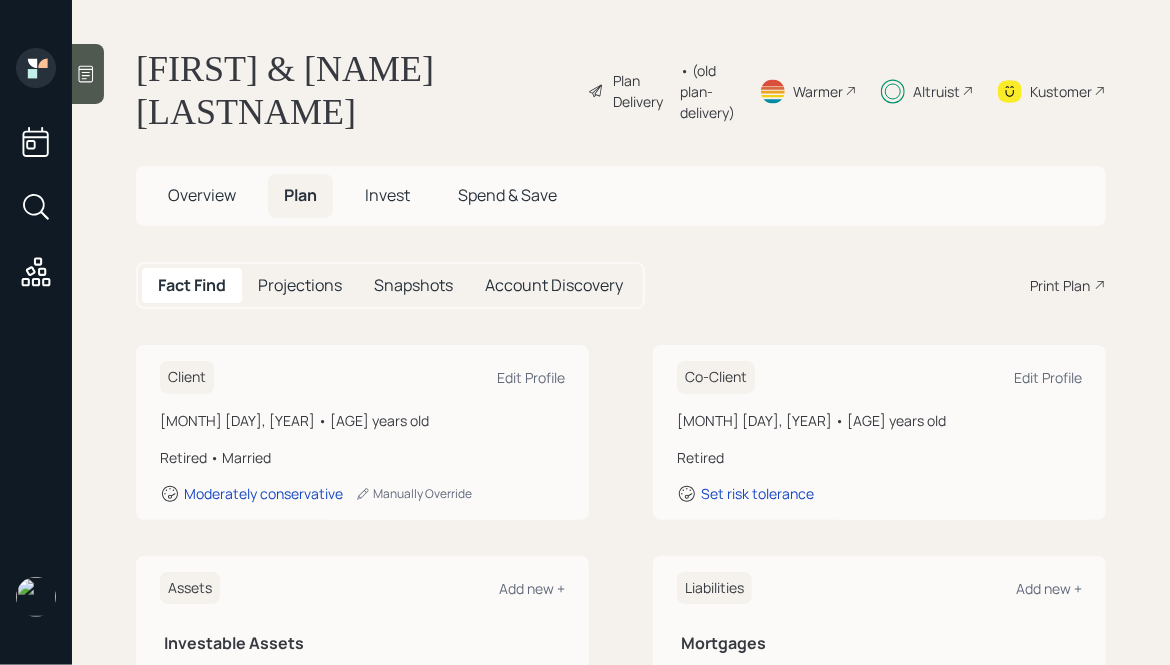 click on "Invest" at bounding box center (202, 195) 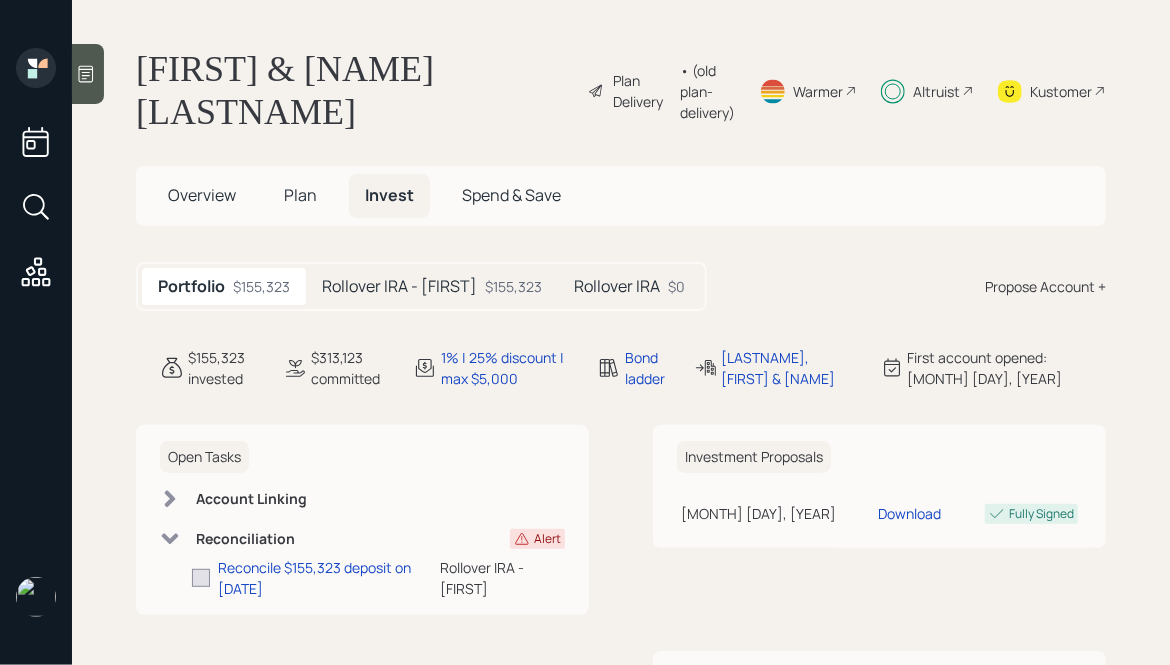 scroll, scrollTop: 60, scrollLeft: 0, axis: vertical 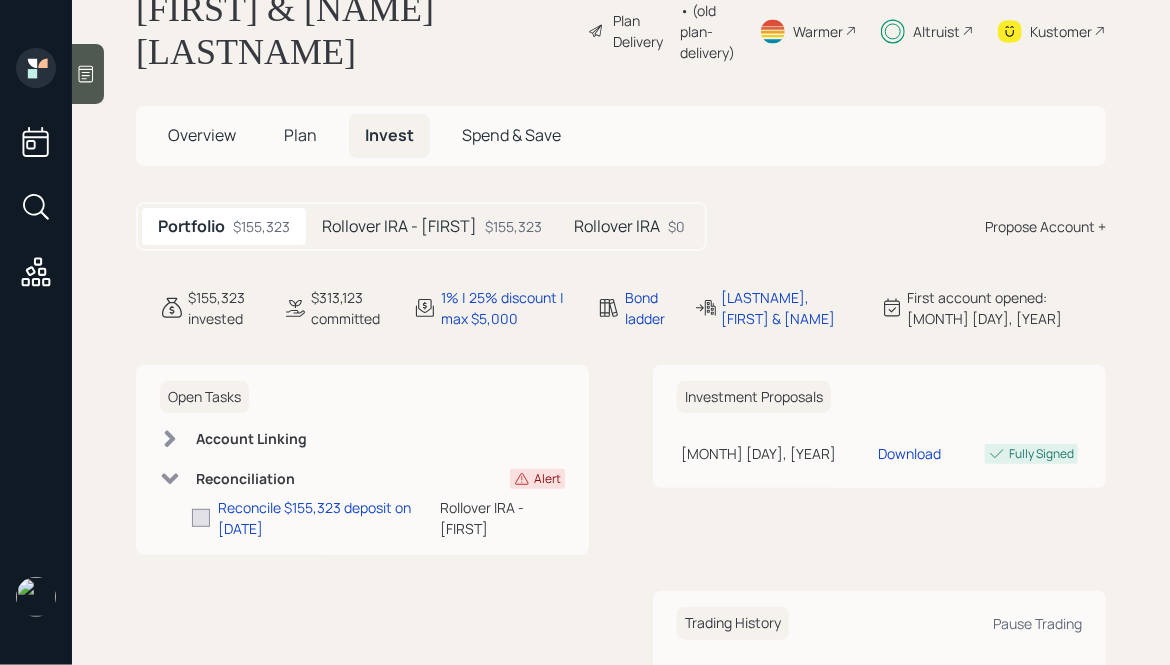 click on "Rollover IRA - [FIRST]" at bounding box center (399, 226) 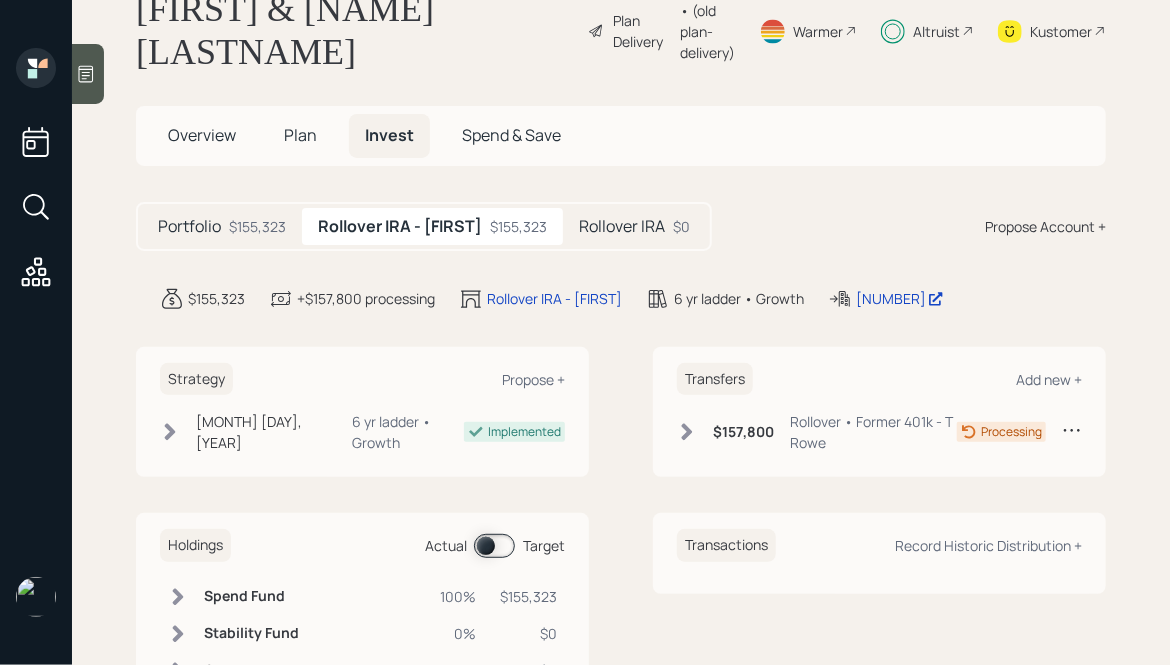 click at bounding box center (687, 432) 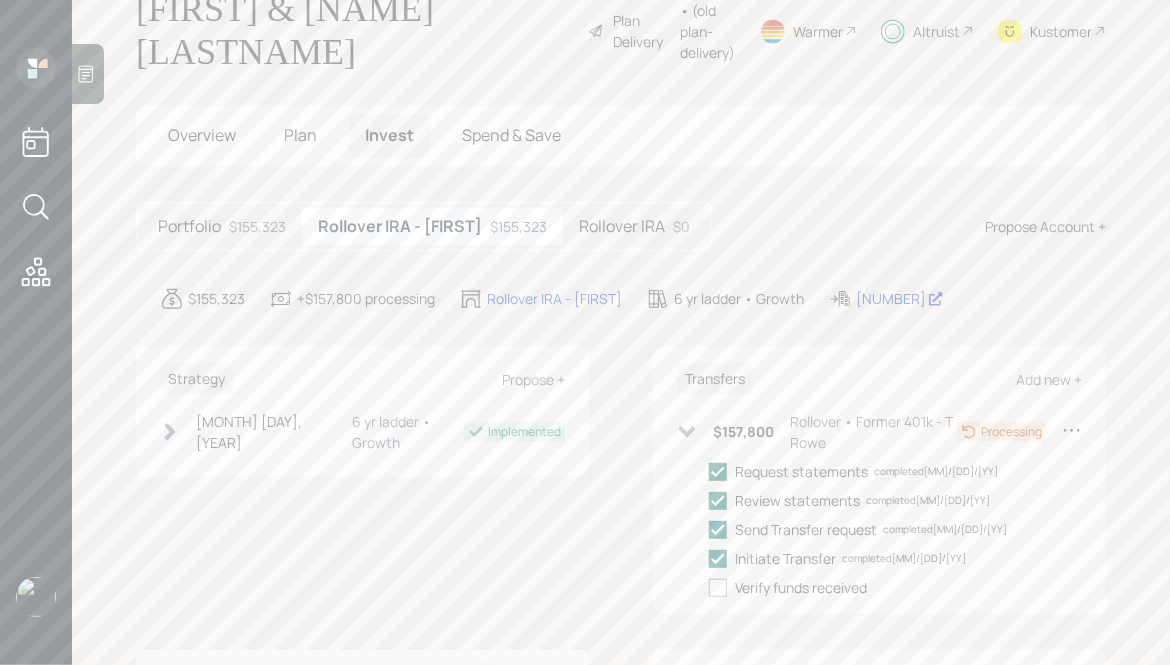 scroll, scrollTop: 120, scrollLeft: 0, axis: vertical 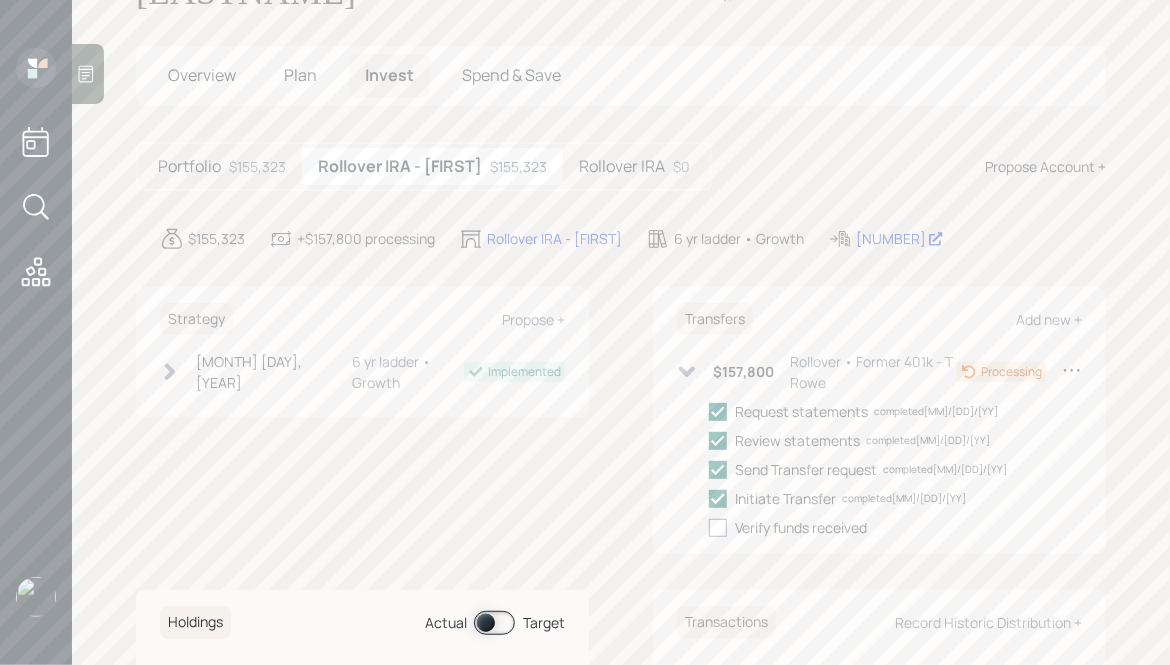 click at bounding box center (718, 528) 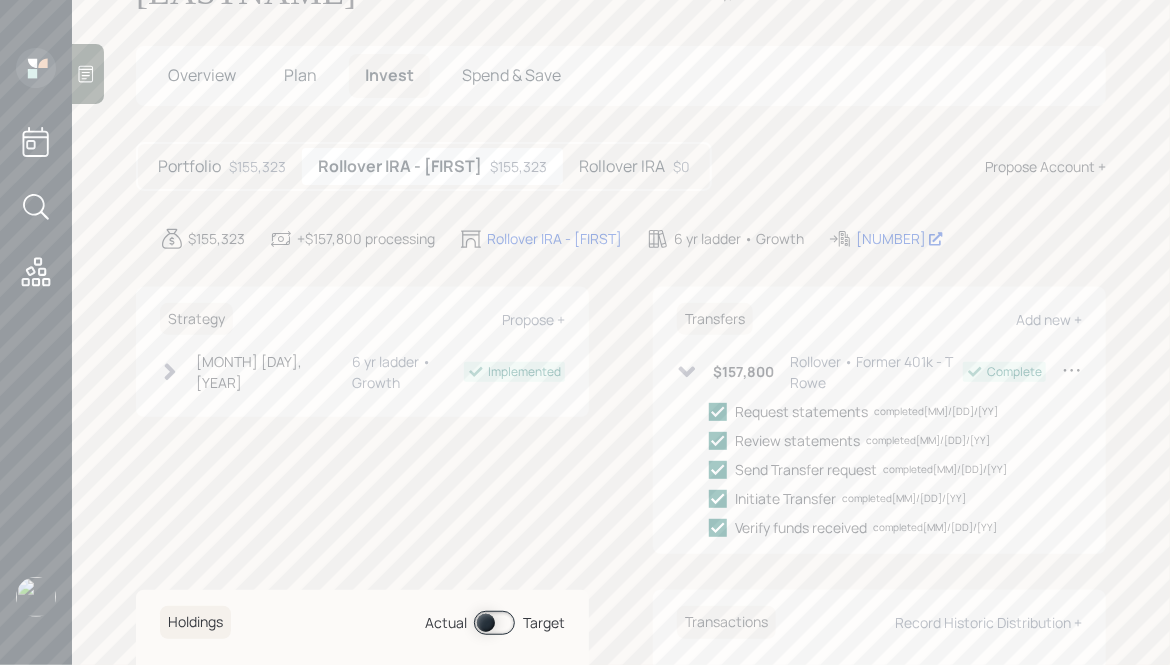click on "Portfolio" at bounding box center (189, 166) 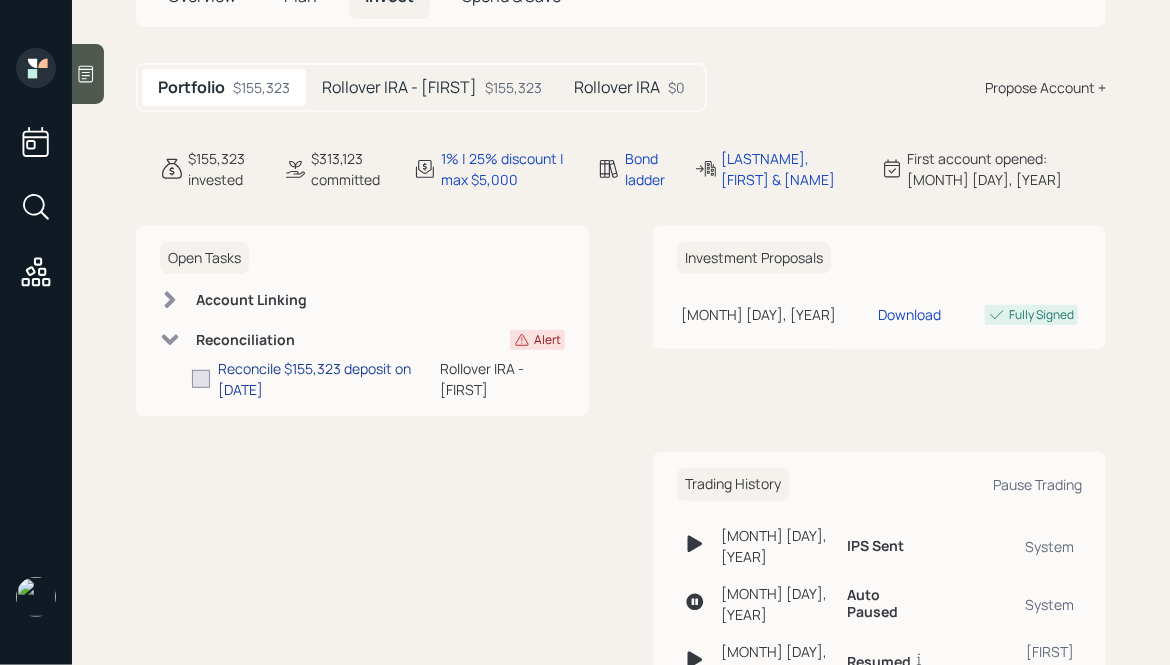 click on "Reconcile $155,323 deposit on [DATE]" at bounding box center (329, 379) 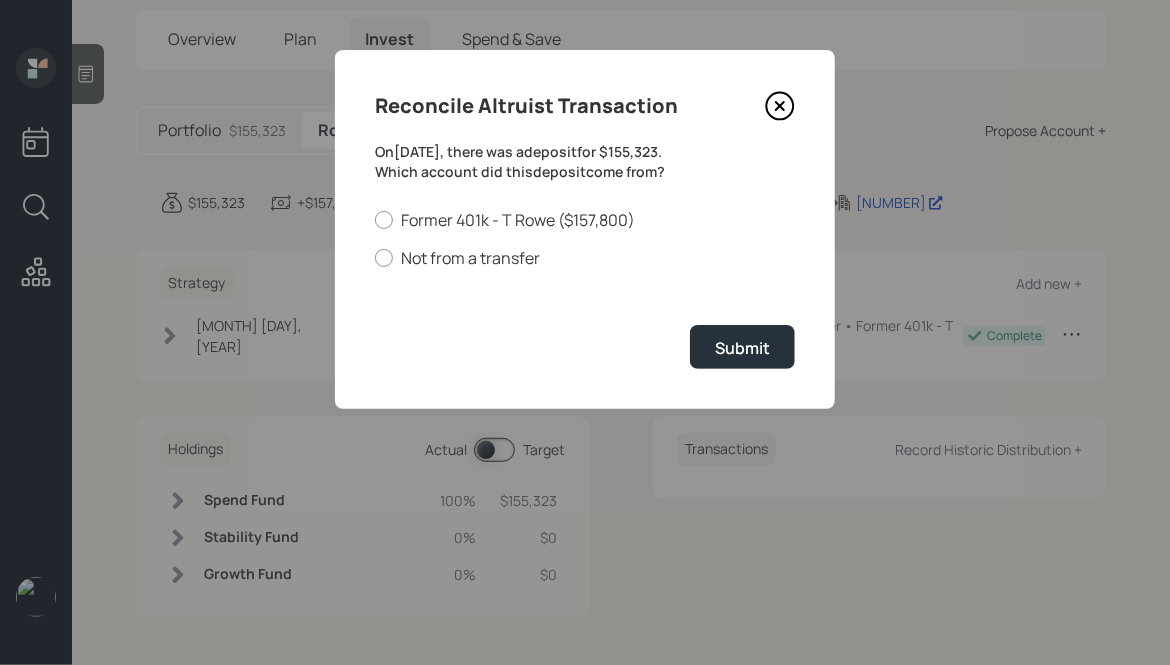 scroll, scrollTop: 156, scrollLeft: 0, axis: vertical 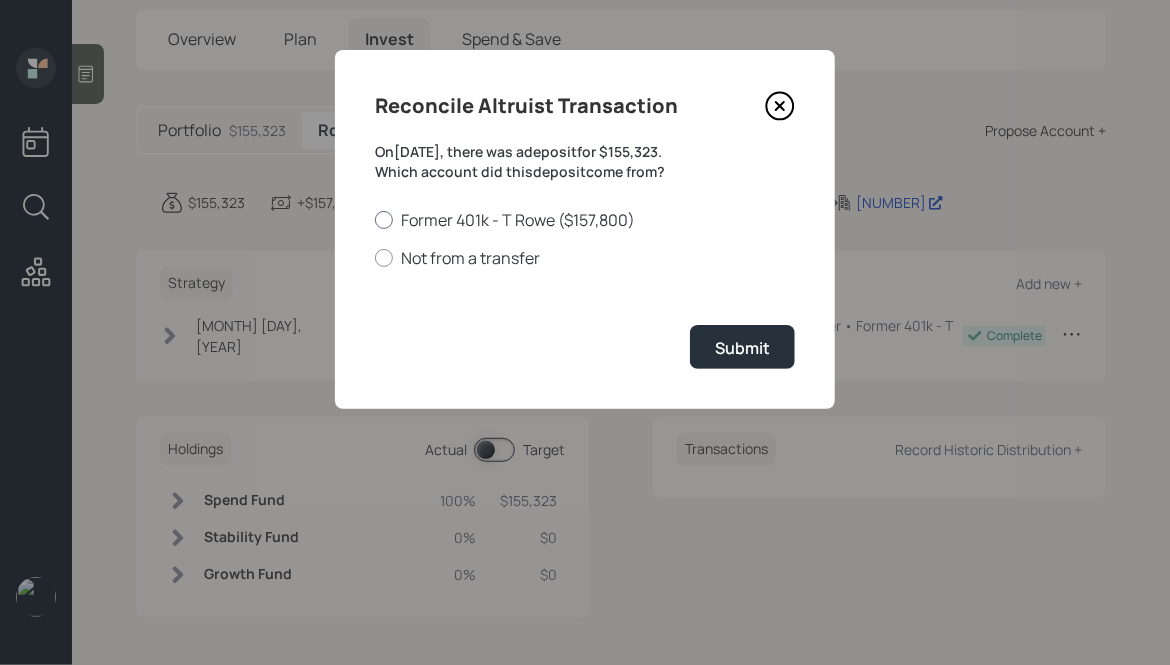 click on "Former 401k - T Rowe ($157,800)" at bounding box center [585, 220] 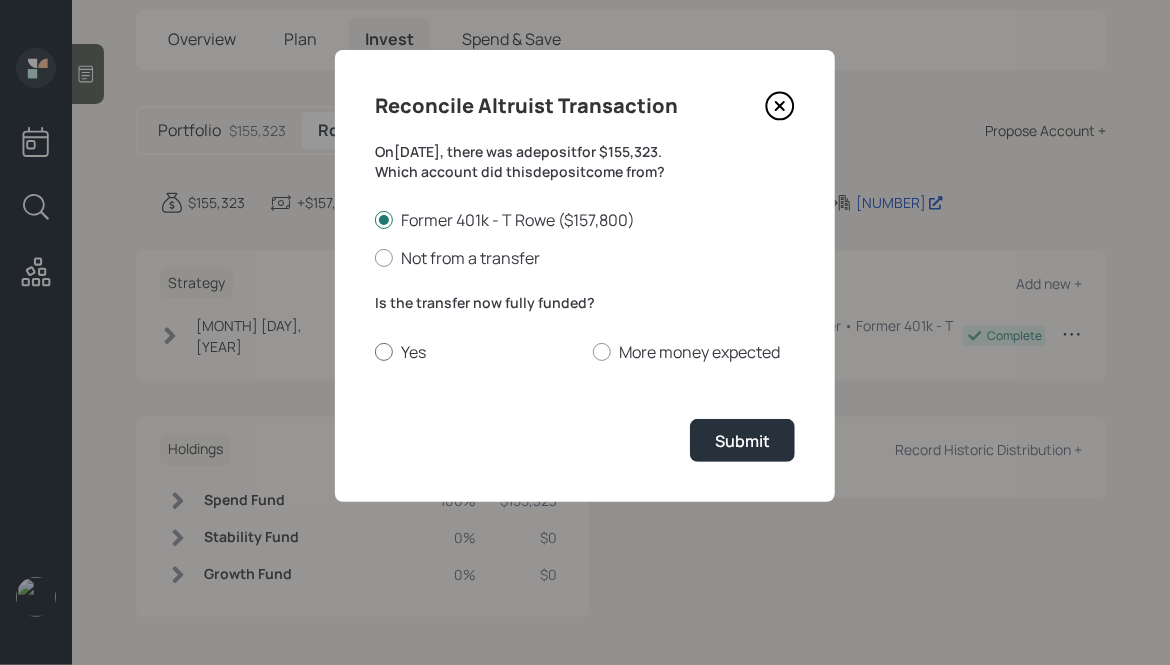 click on "Yes" at bounding box center [476, 352] 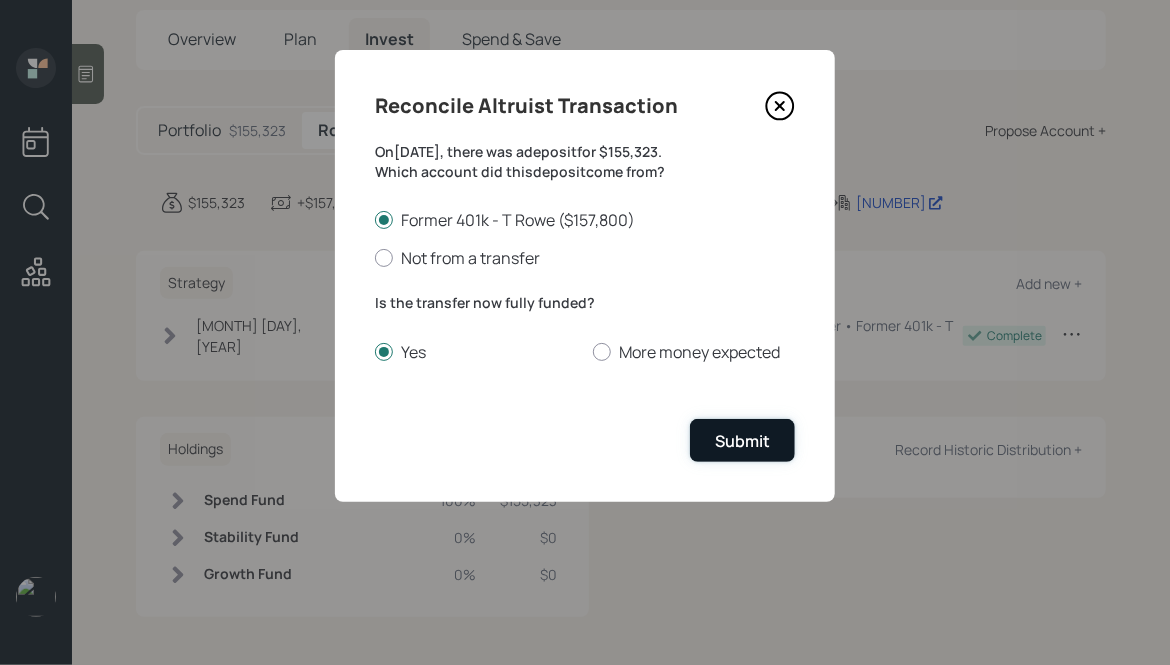 click on "Submit" at bounding box center (742, 441) 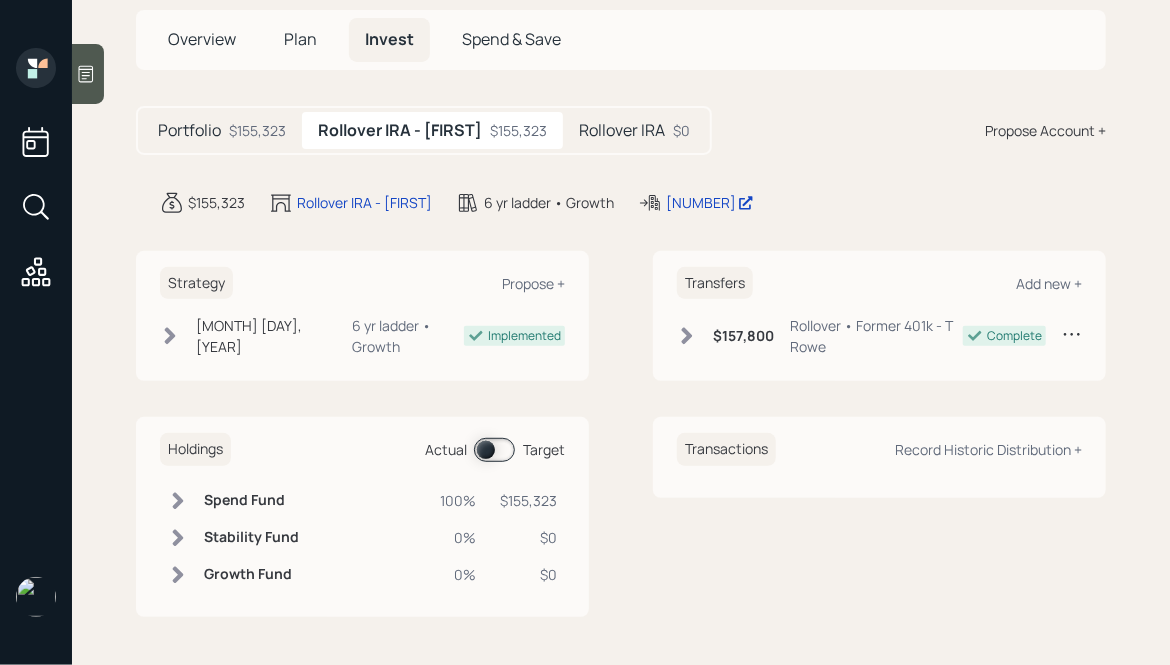 click on "Portfolio $155,323" at bounding box center [222, 130] 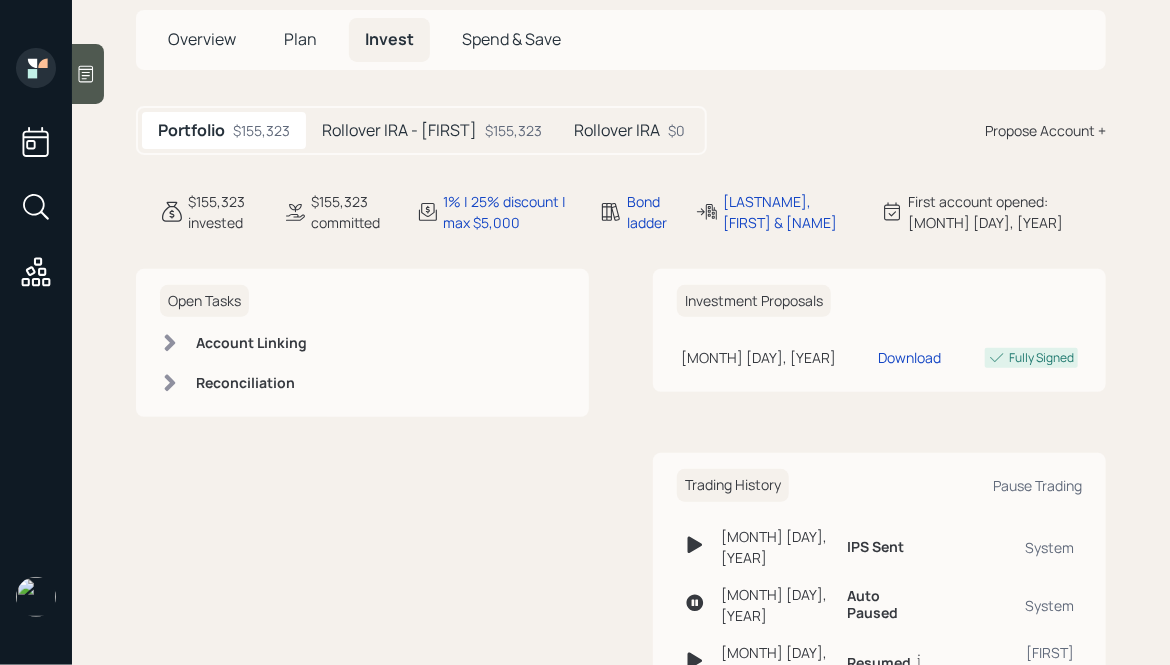 click on "Rollover IRA - [FIRST]" at bounding box center [399, 130] 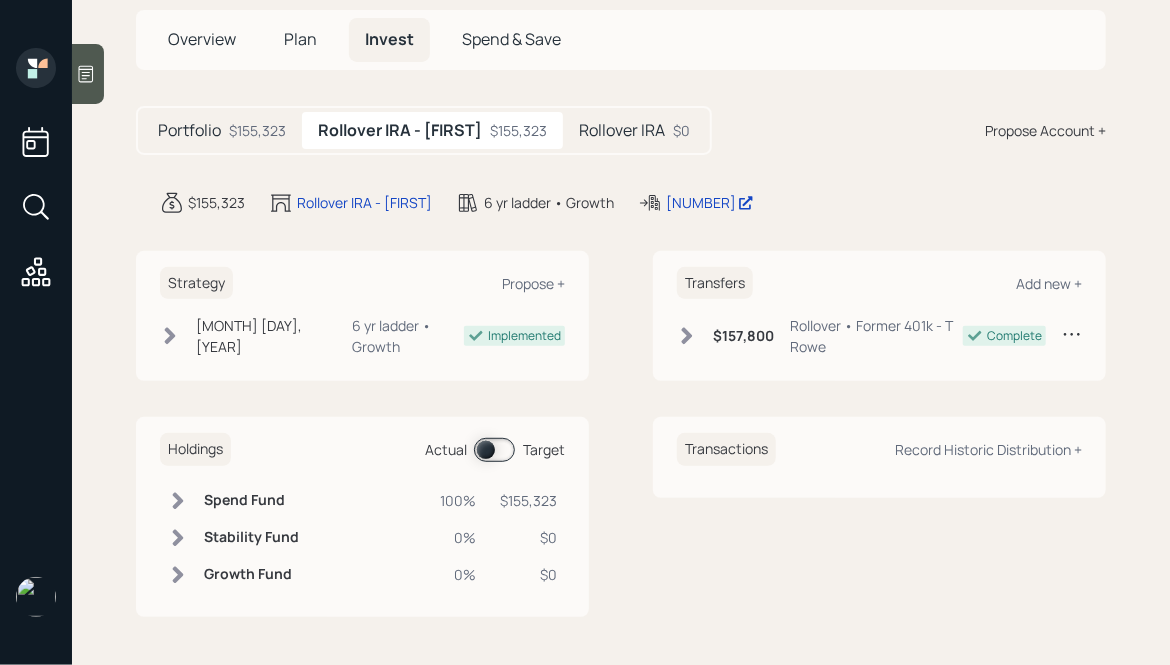 click at bounding box center [170, 336] 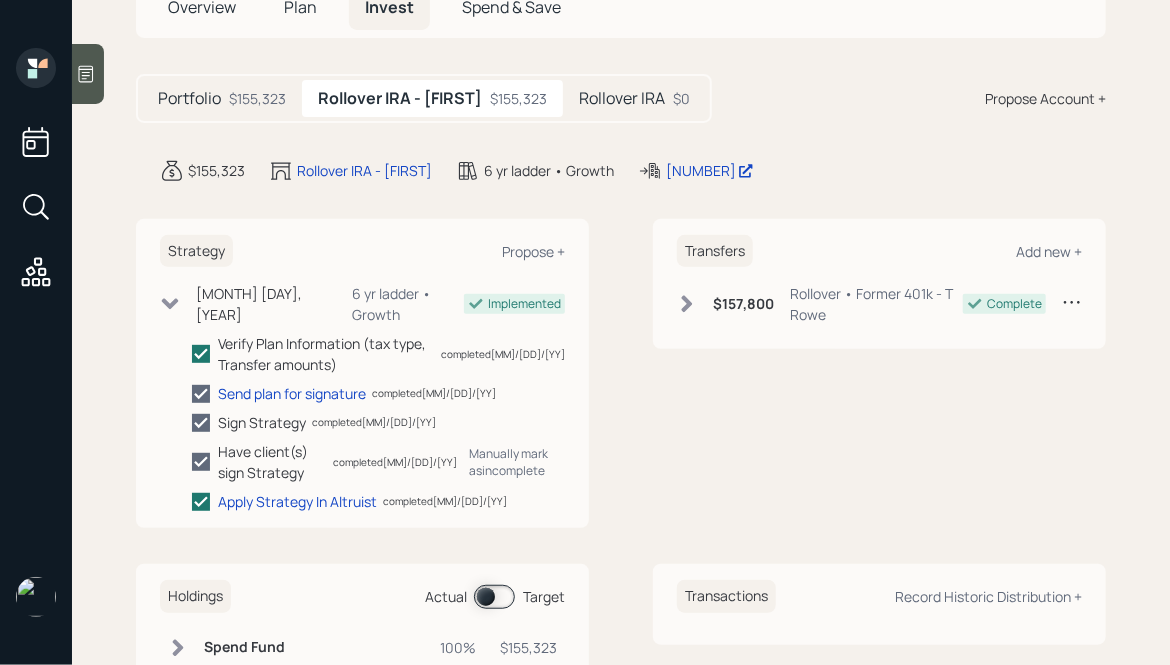 scroll, scrollTop: 189, scrollLeft: 0, axis: vertical 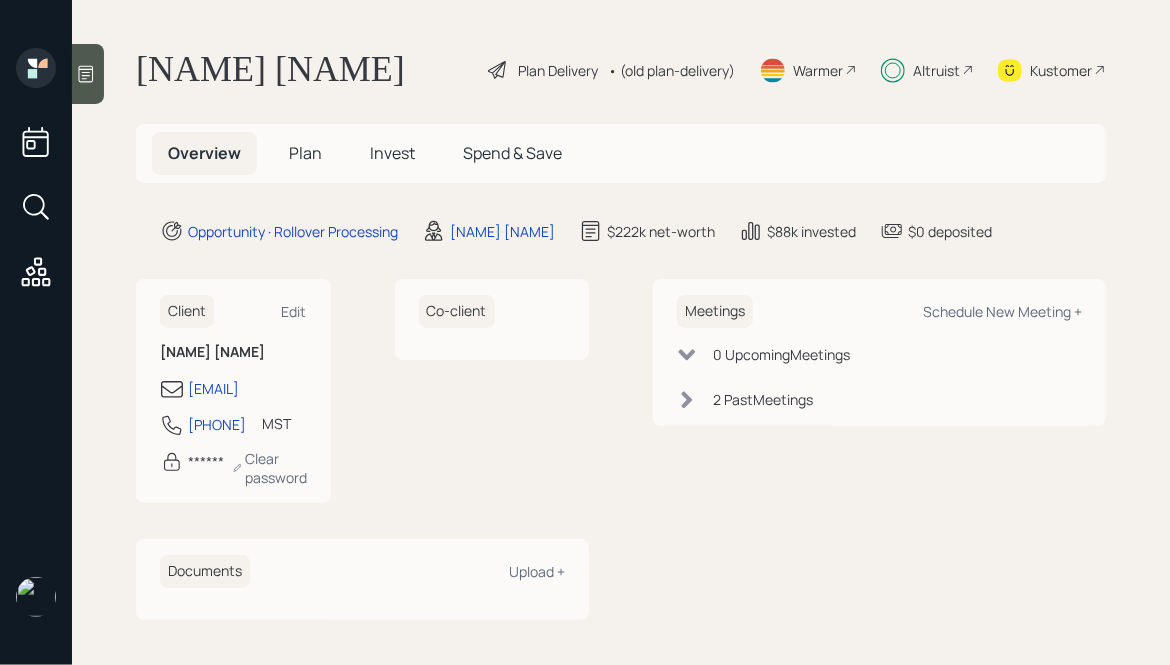 click on "Invest" at bounding box center (305, 153) 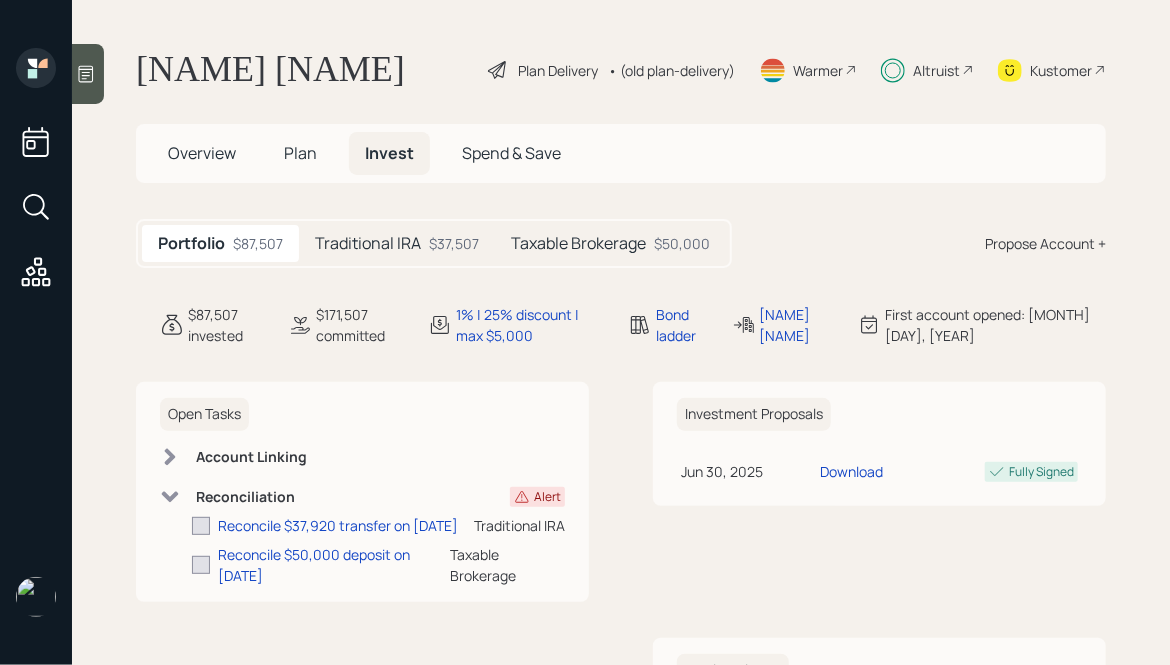 click on "Traditional IRA" at bounding box center [368, 243] 